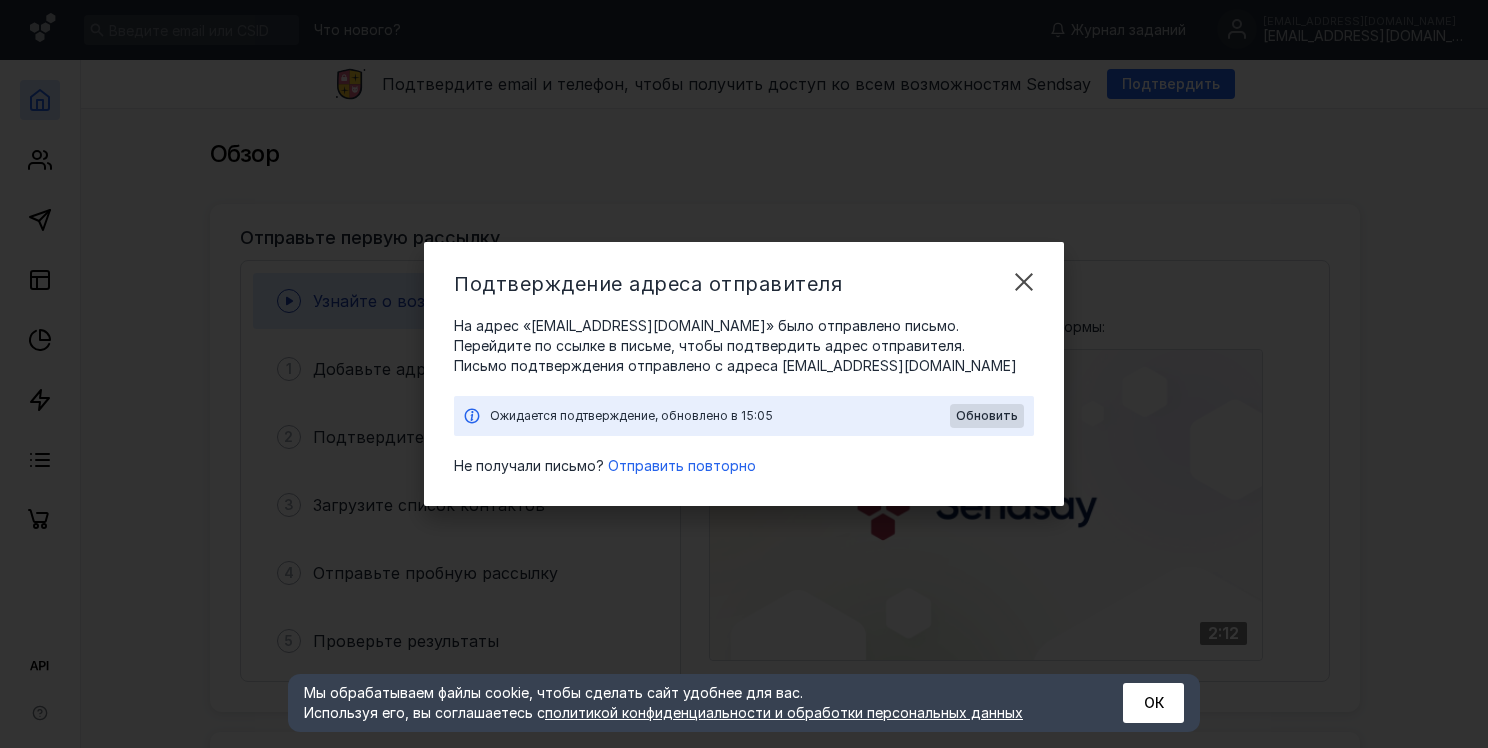 scroll, scrollTop: 0, scrollLeft: 0, axis: both 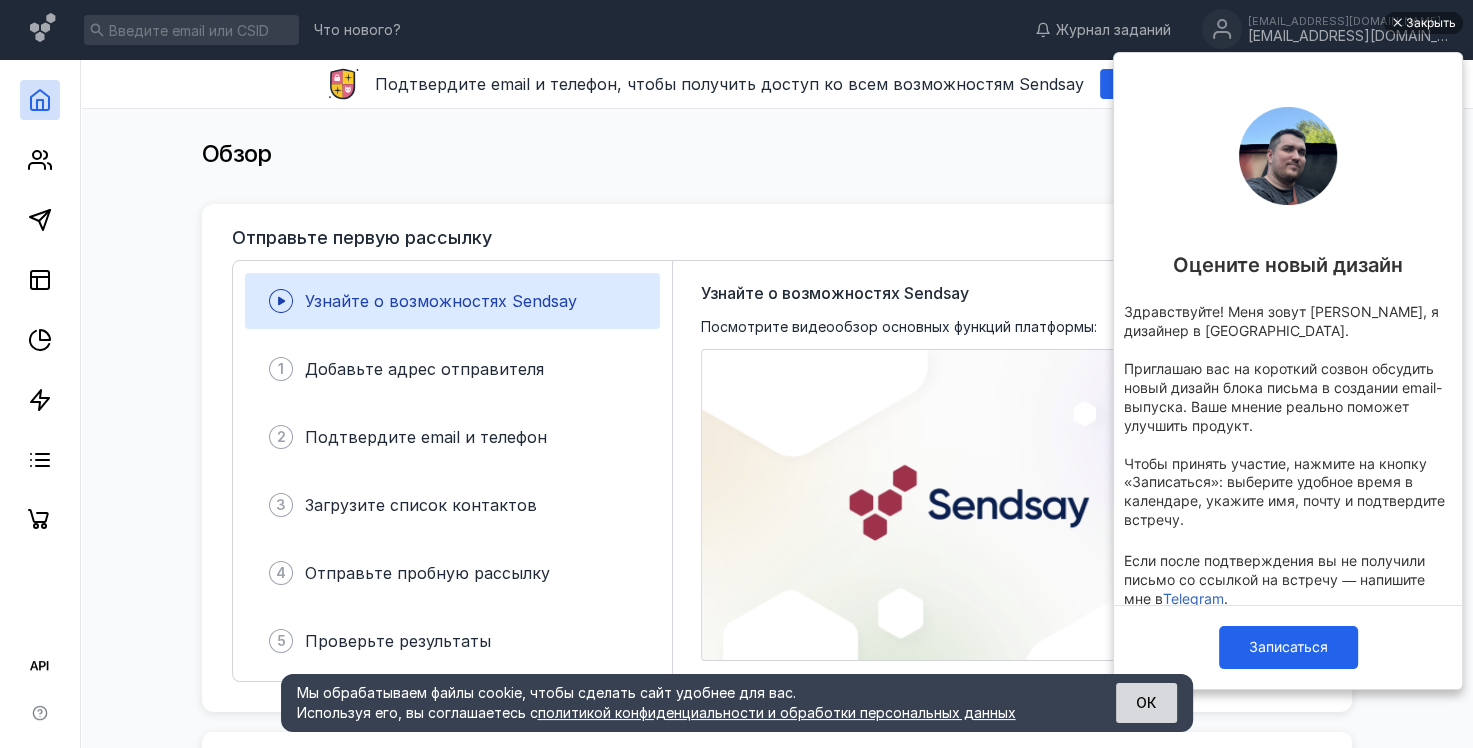 click on "ОК" at bounding box center (1146, 703) 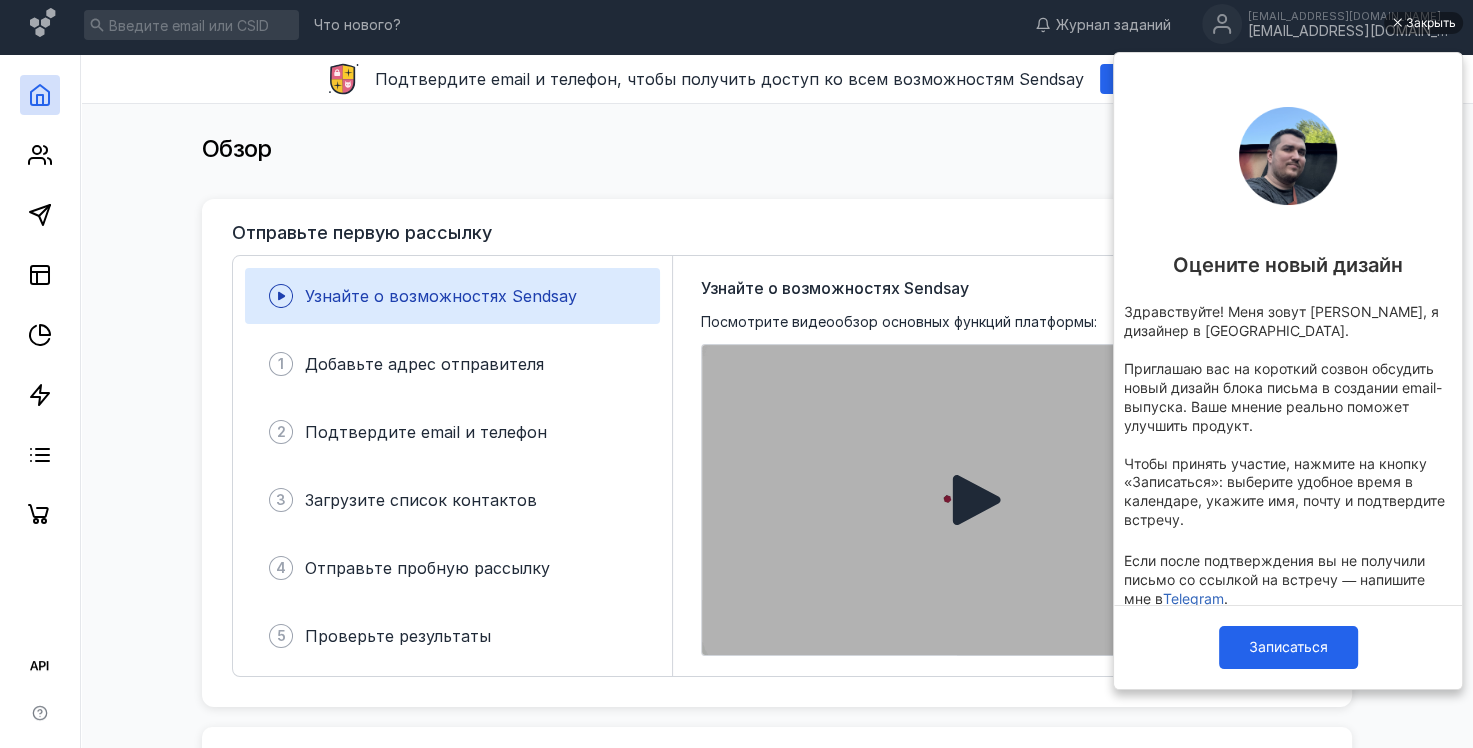 scroll, scrollTop: 0, scrollLeft: 0, axis: both 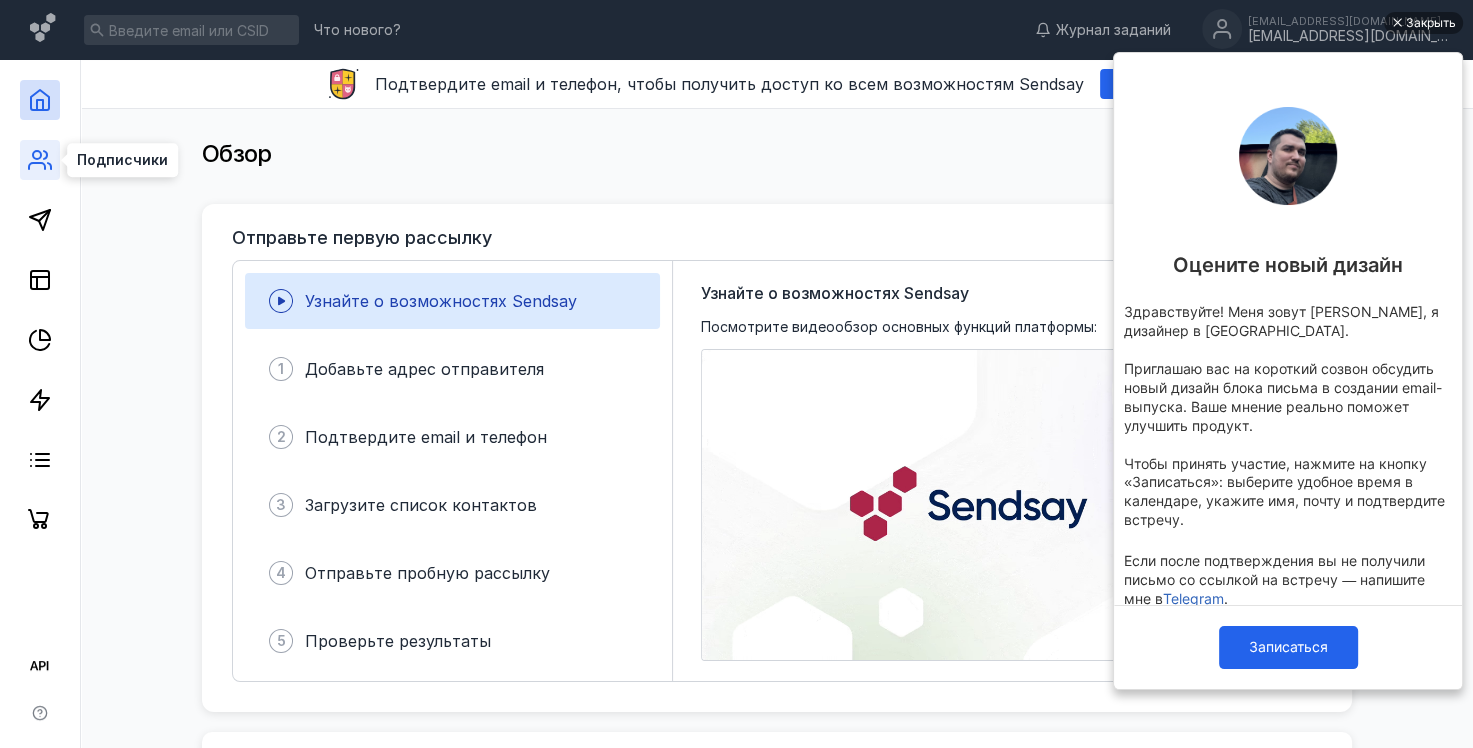 click 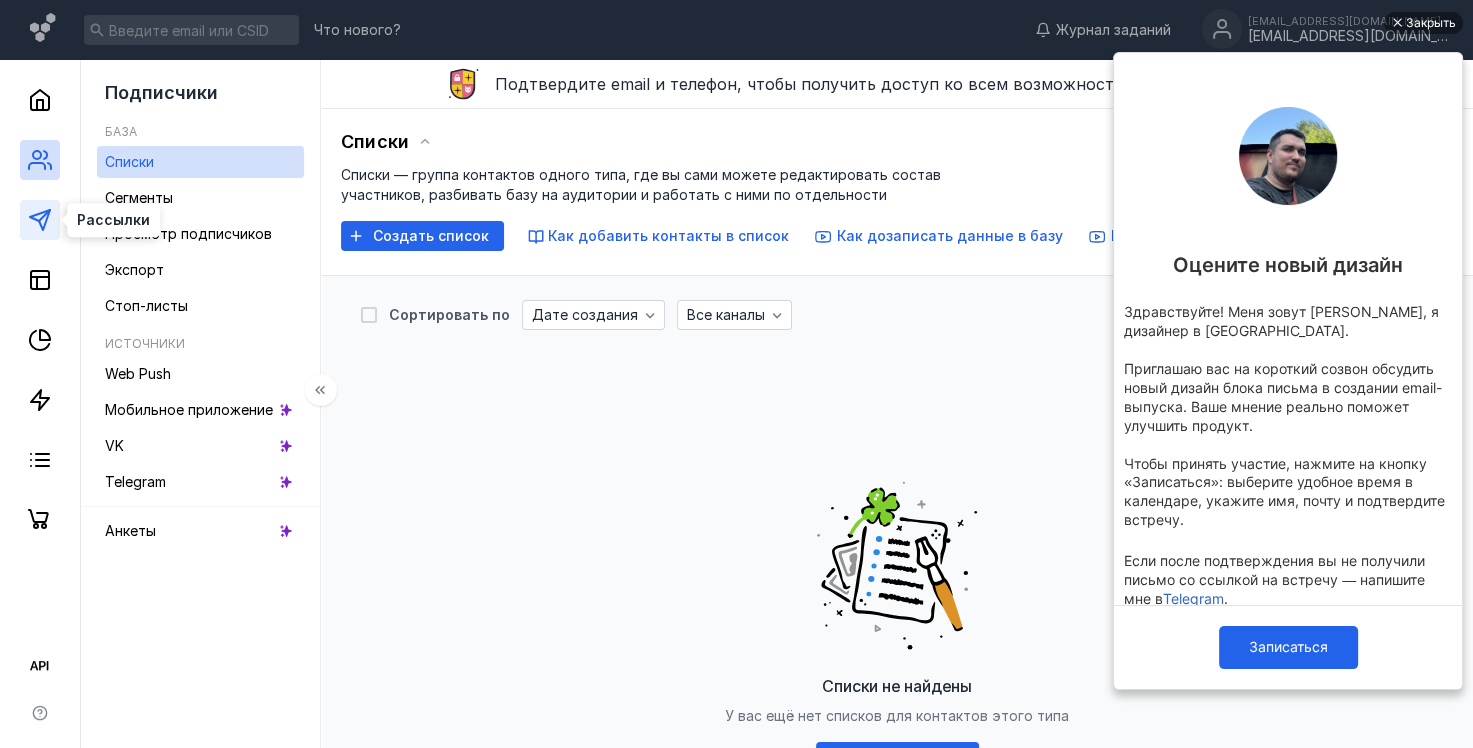 click 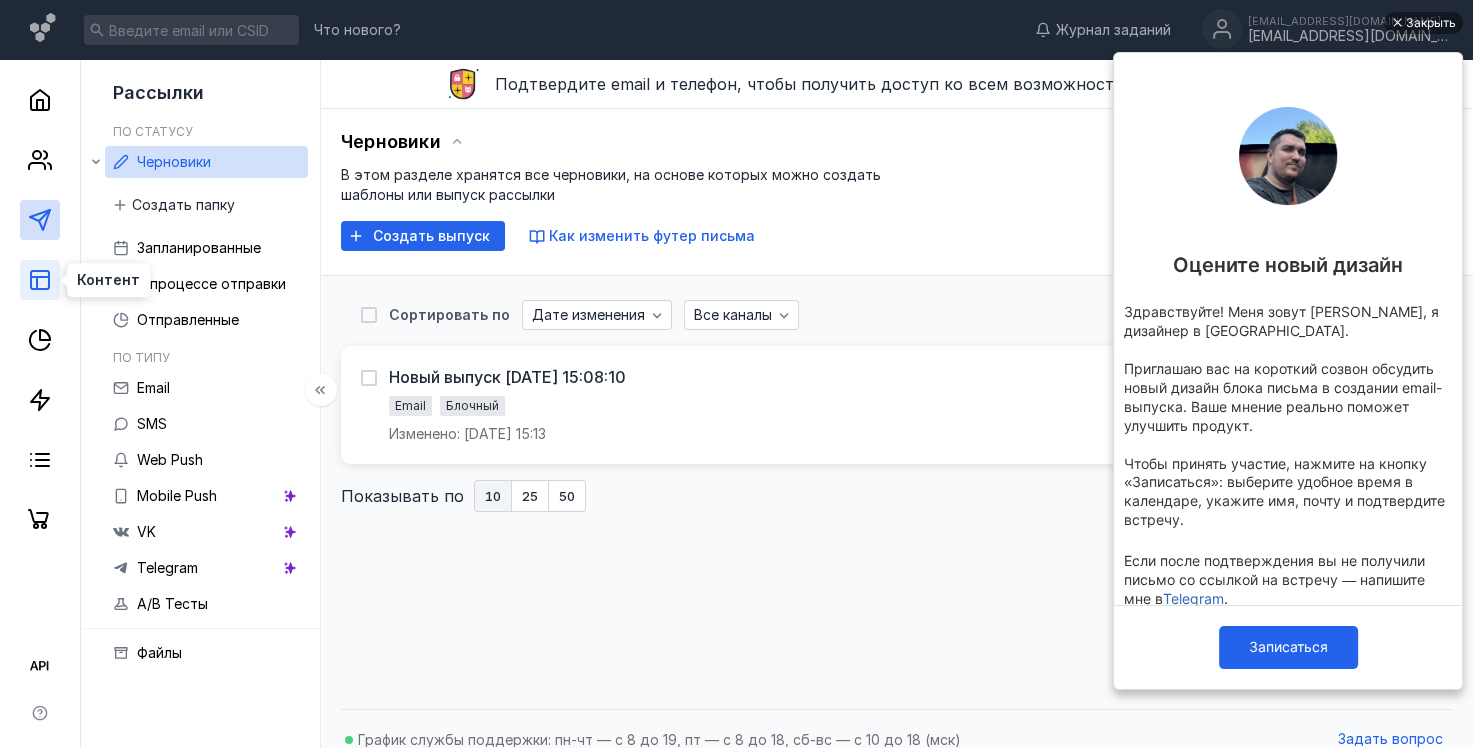 click 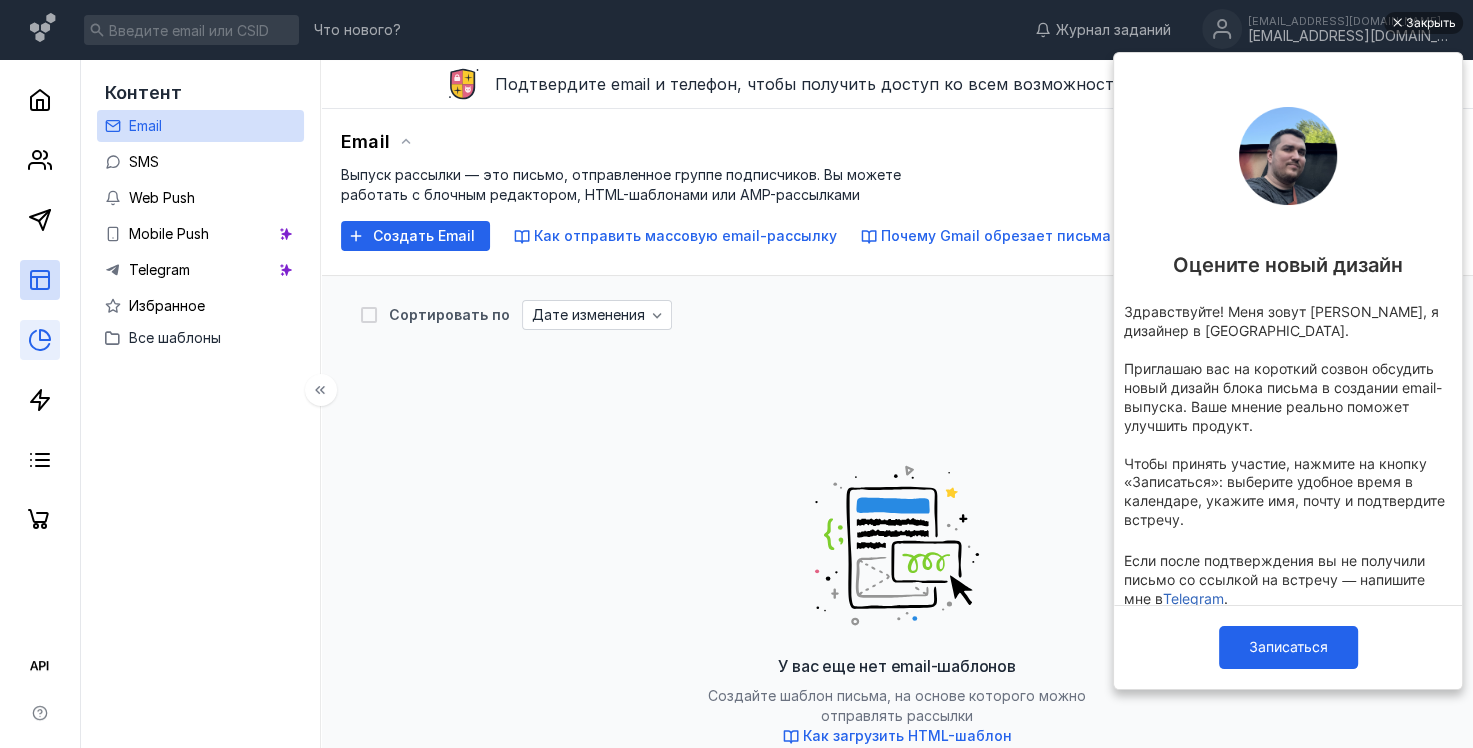 click 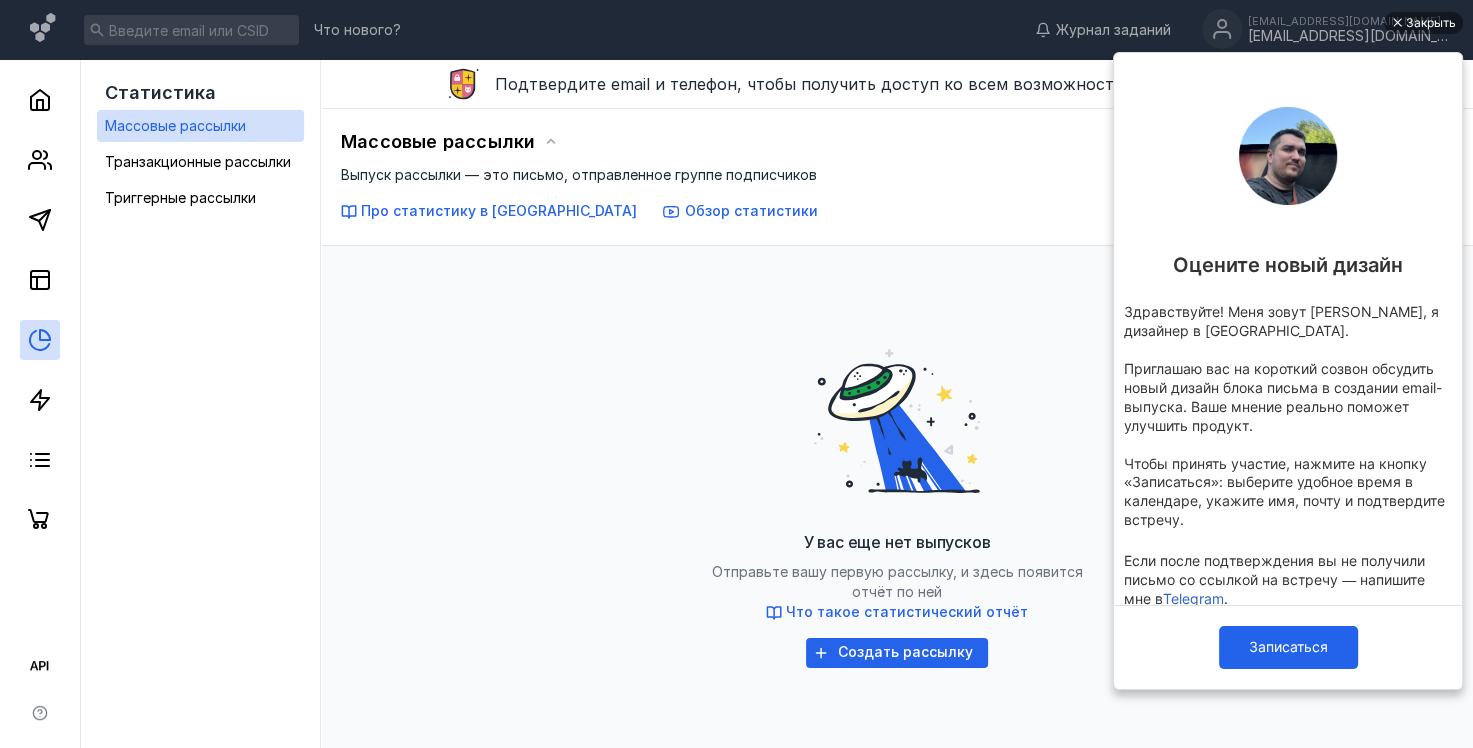 click on "Массовые рассылки Выпуск рассылки — это письмо, отправленное группе подписчиков   Про статистику в Sendsay   Обзор статистики" at bounding box center [897, 174] 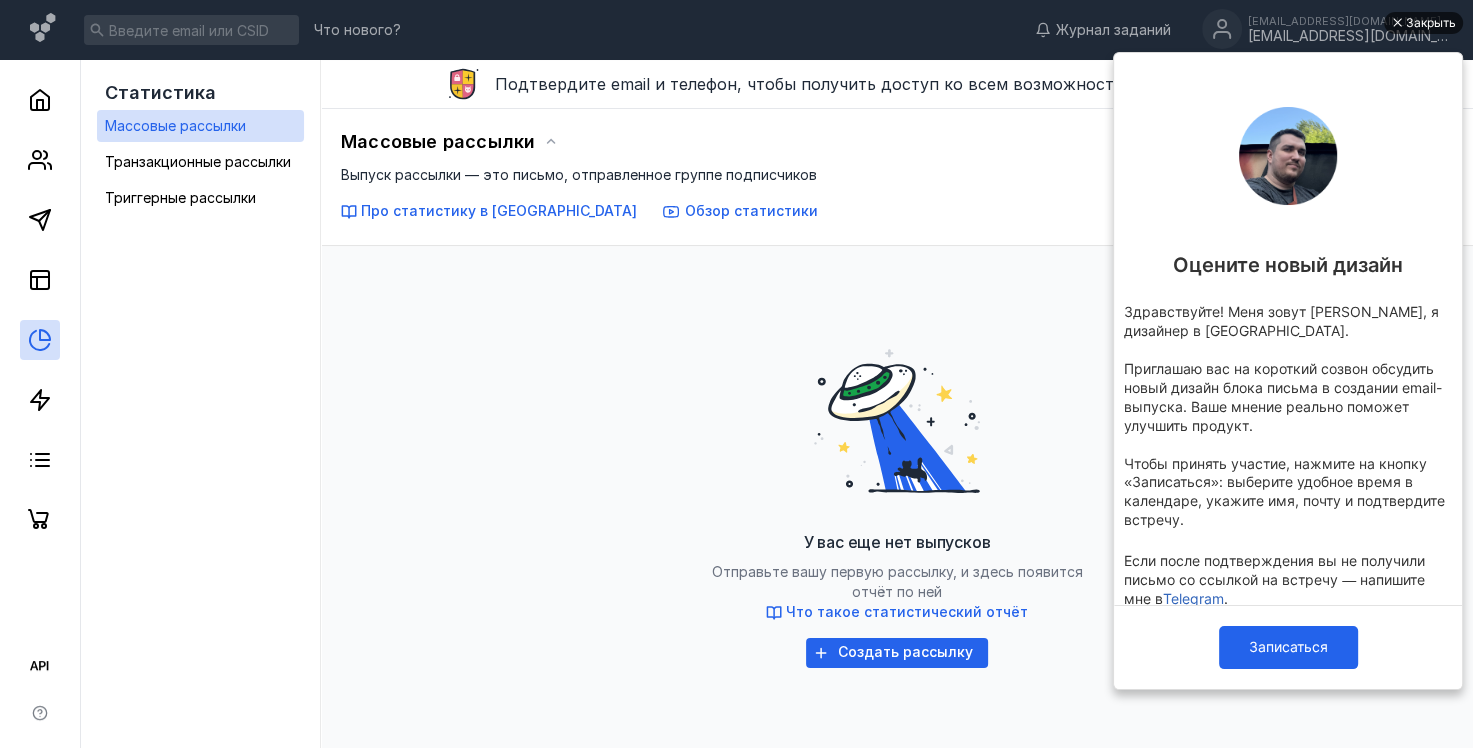 click on "Закрыть" at bounding box center [1431, 23] 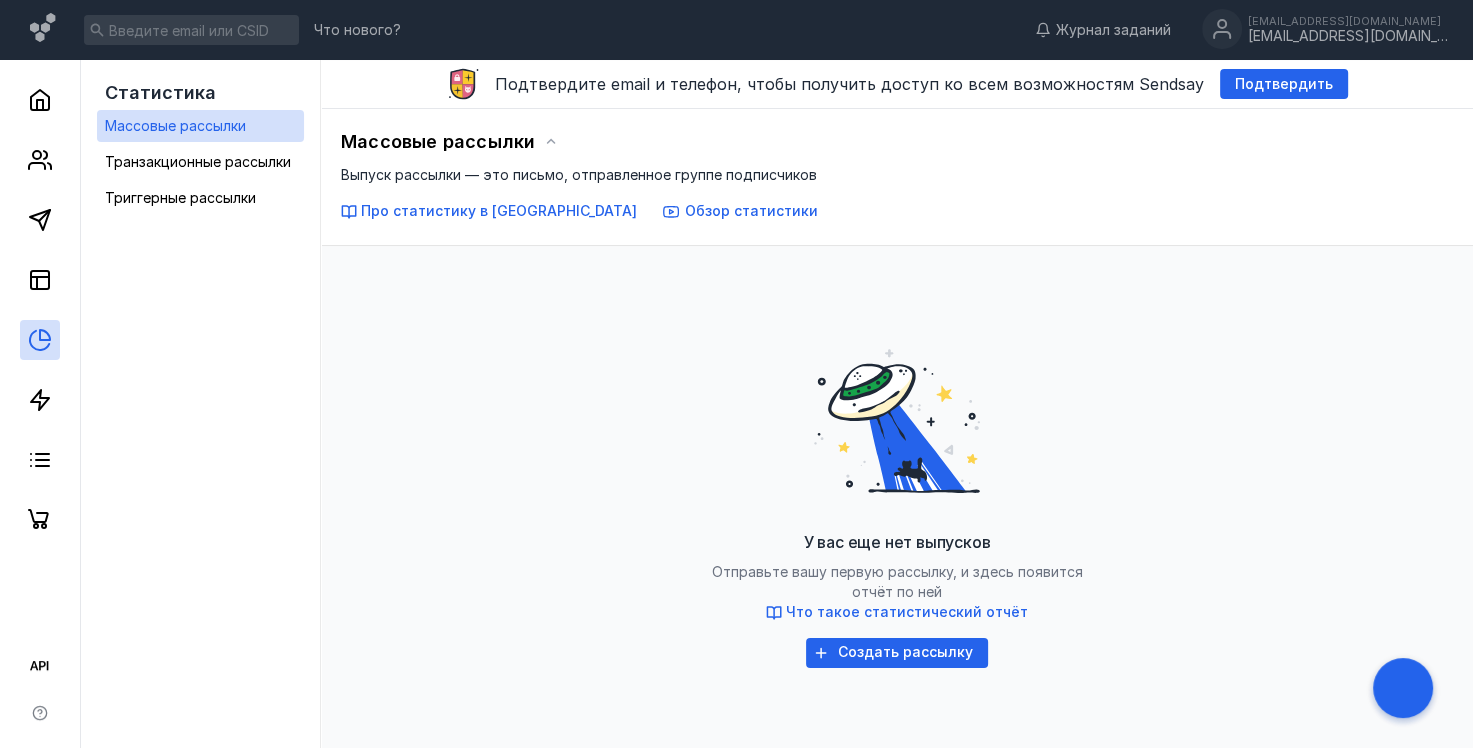 scroll, scrollTop: 0, scrollLeft: 0, axis: both 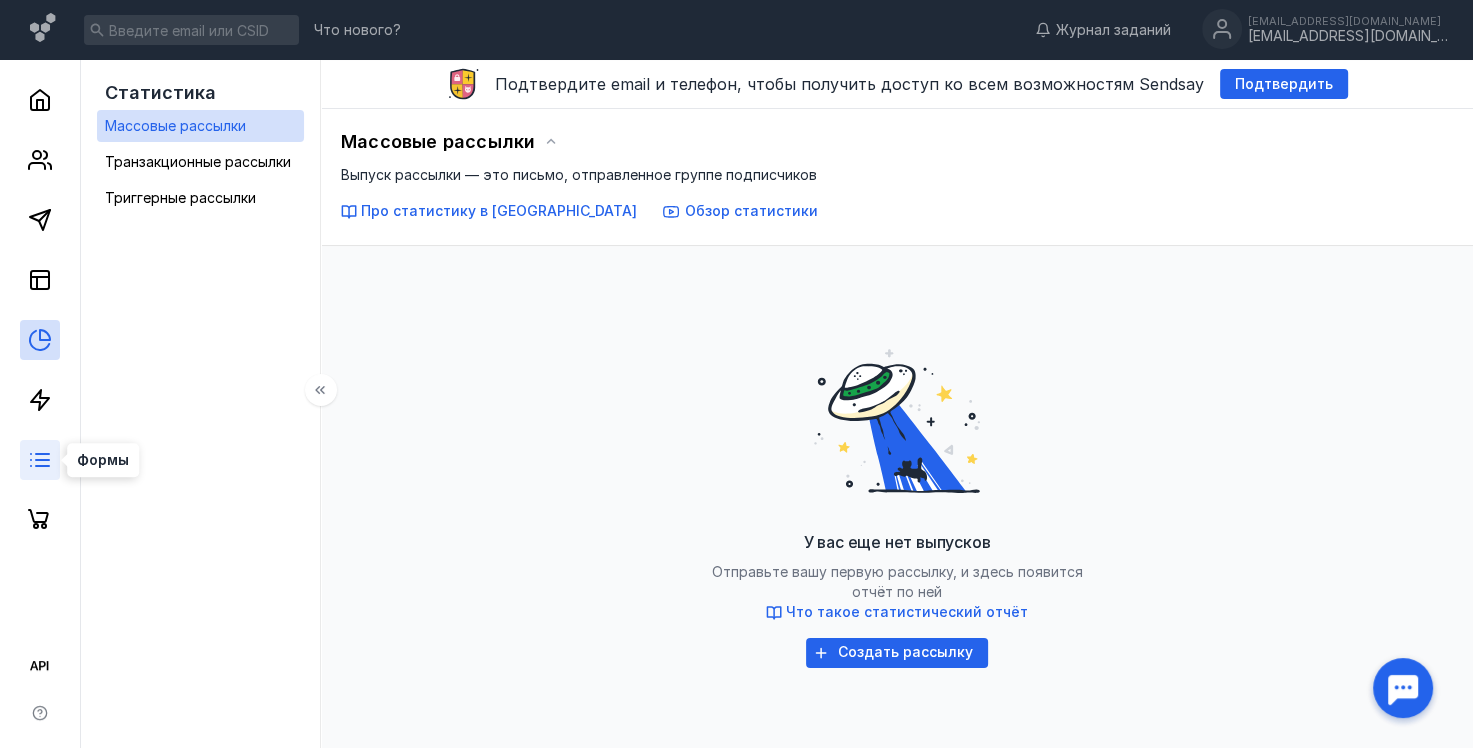 click 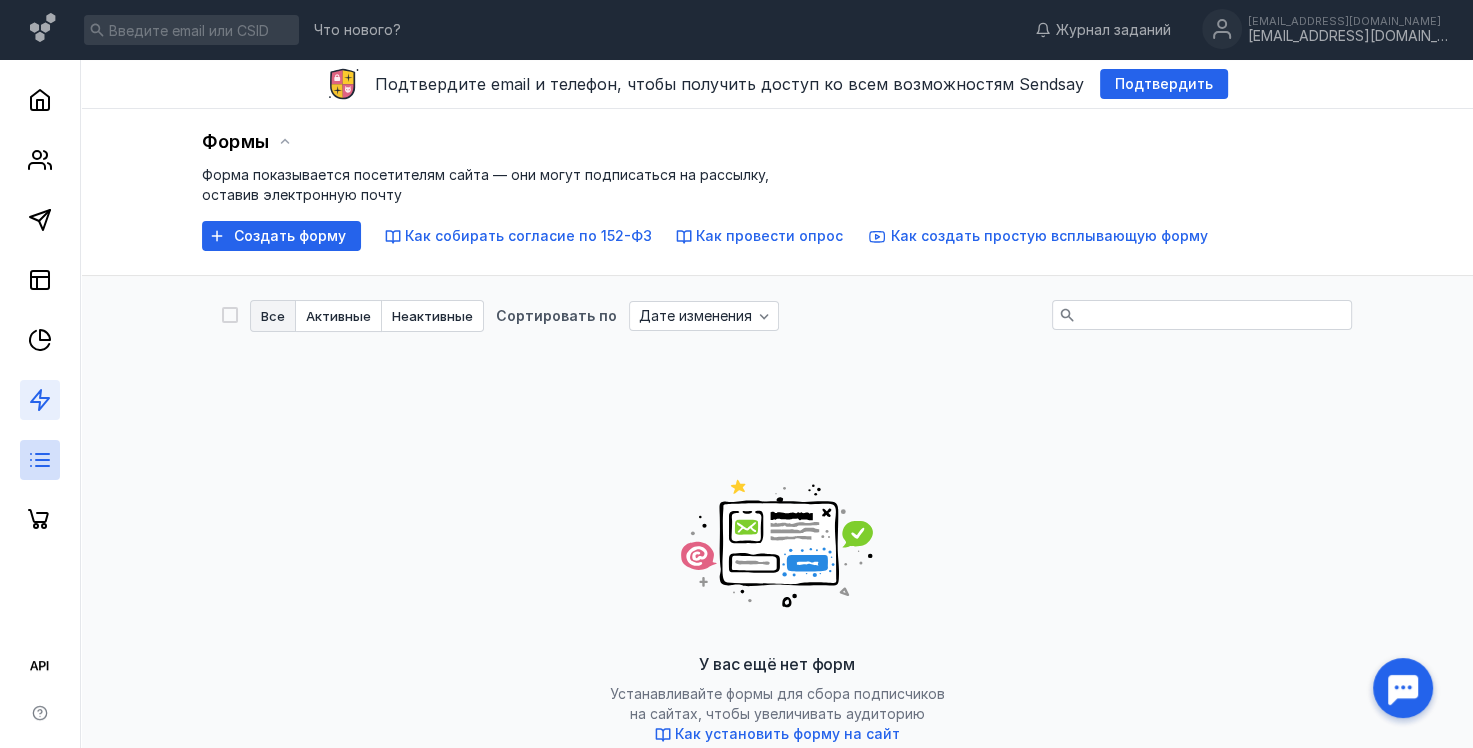 click 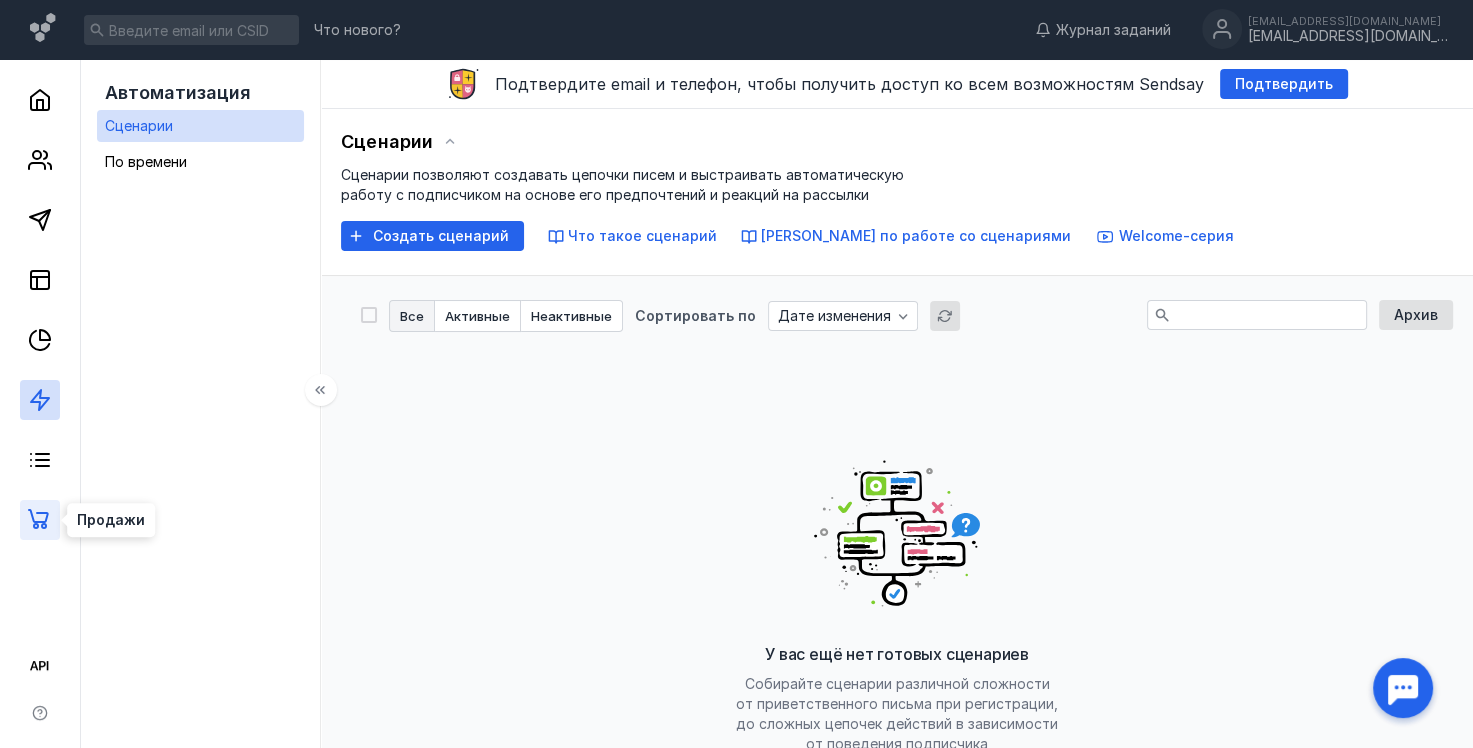 click 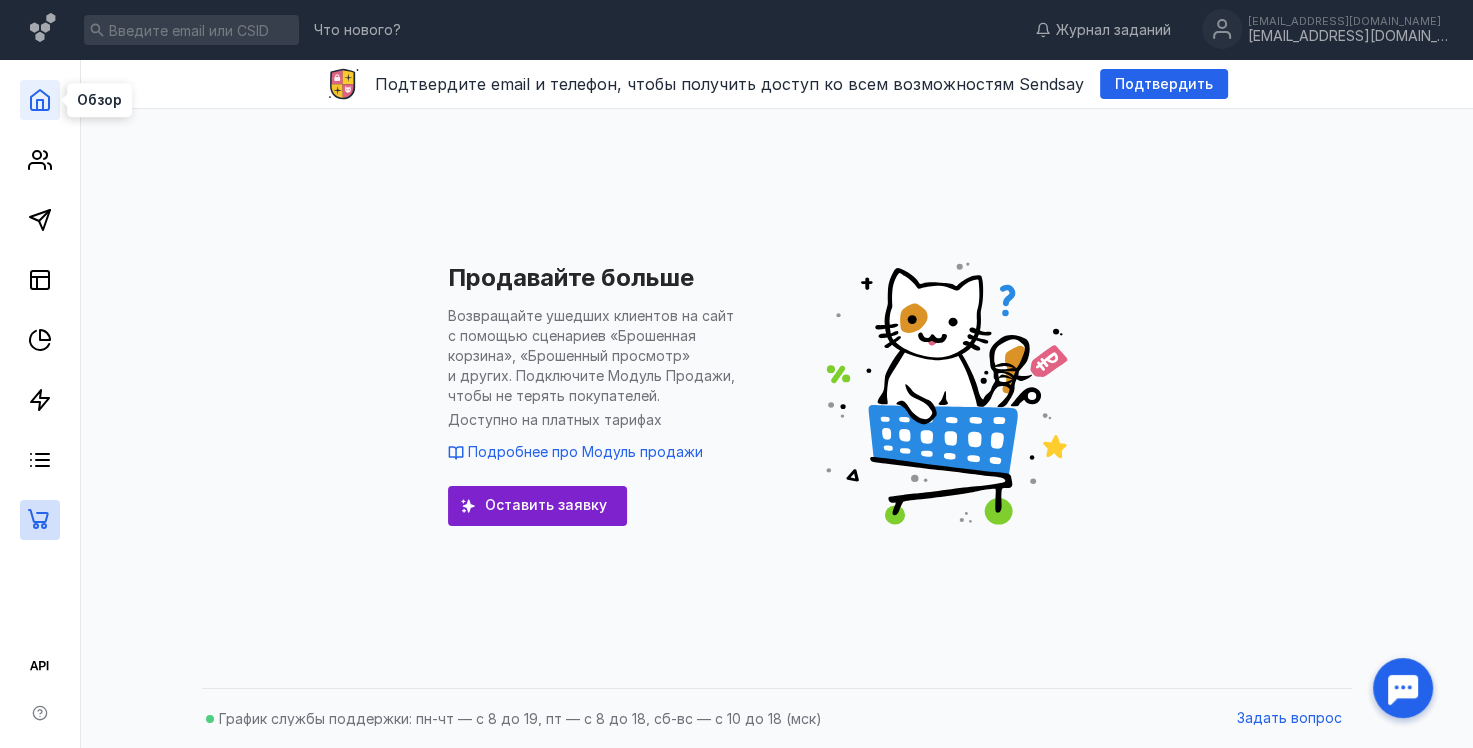 click 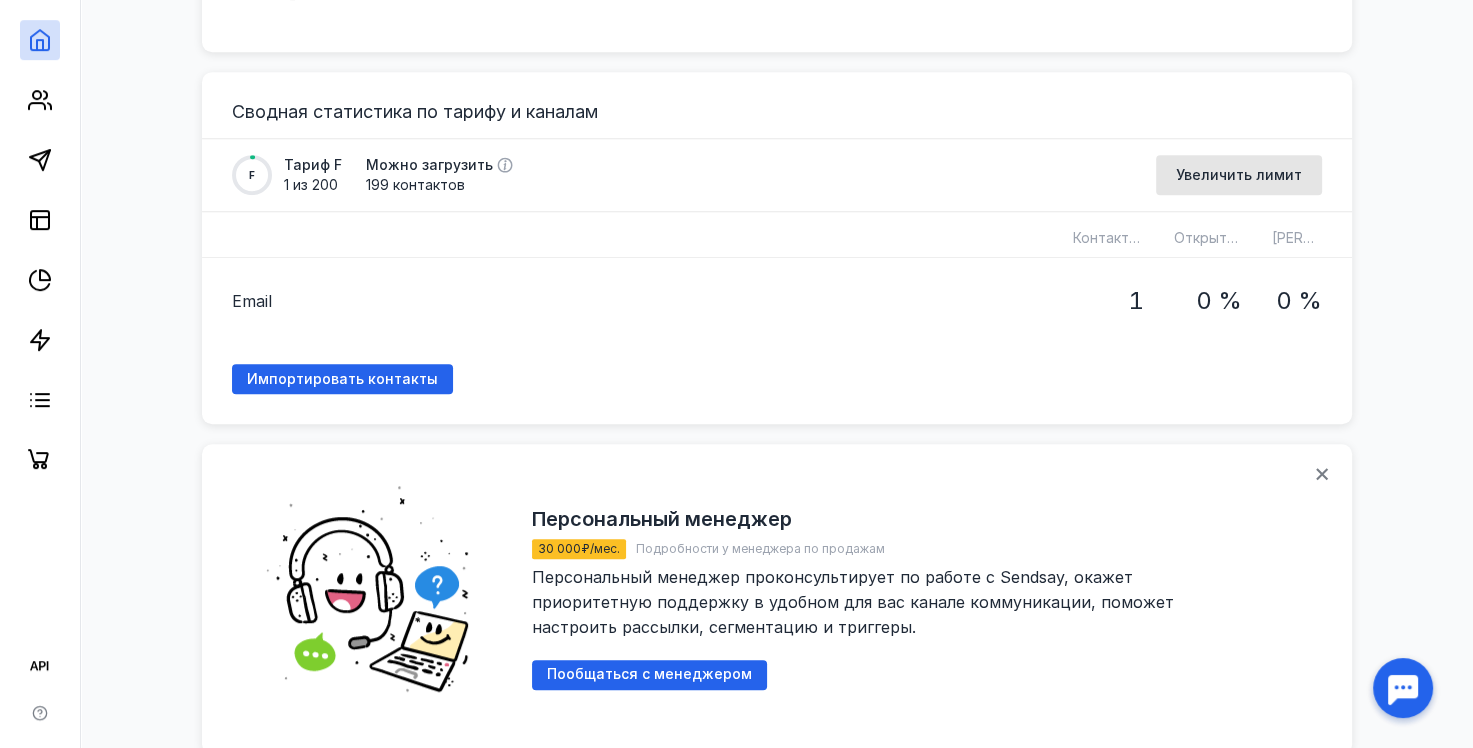 scroll, scrollTop: 1100, scrollLeft: 0, axis: vertical 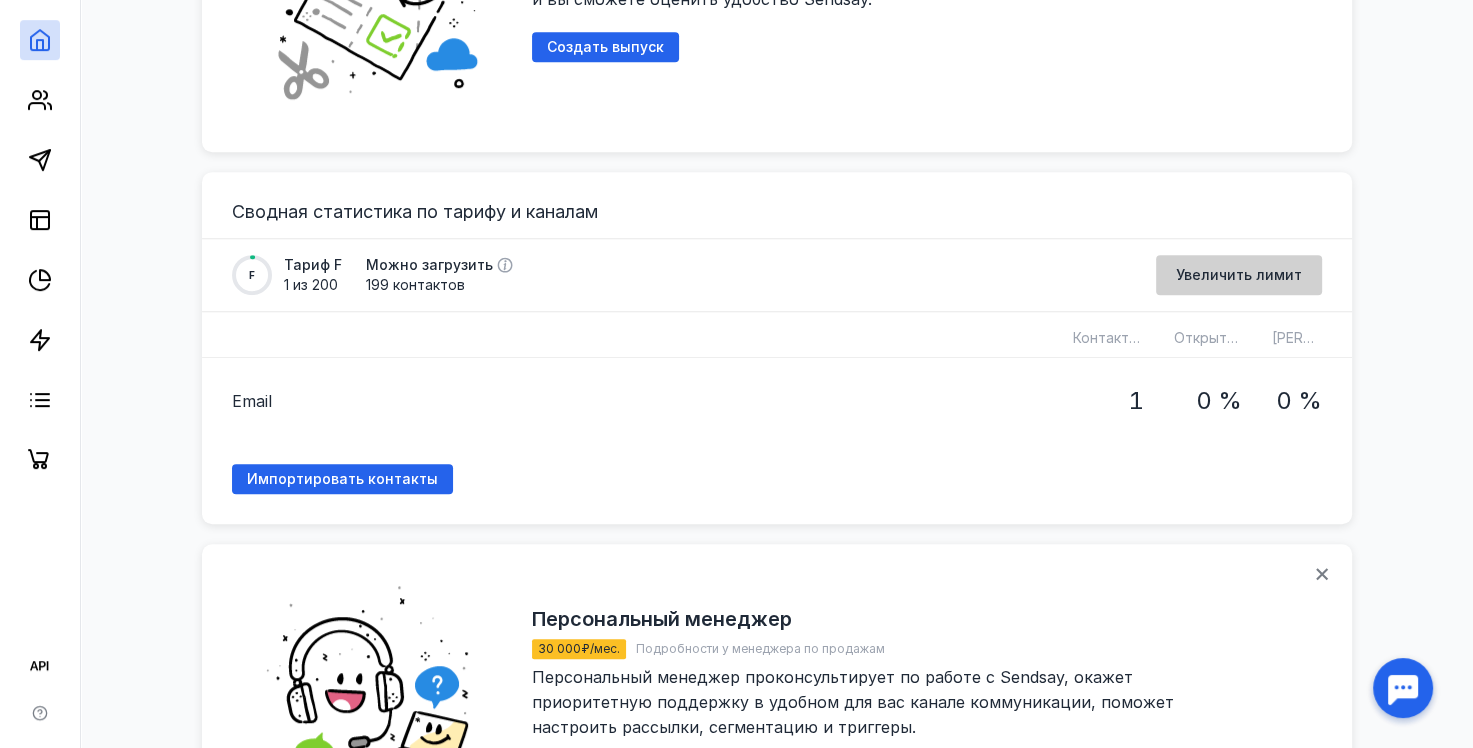 click on "Увеличить лимит" at bounding box center [1239, 275] 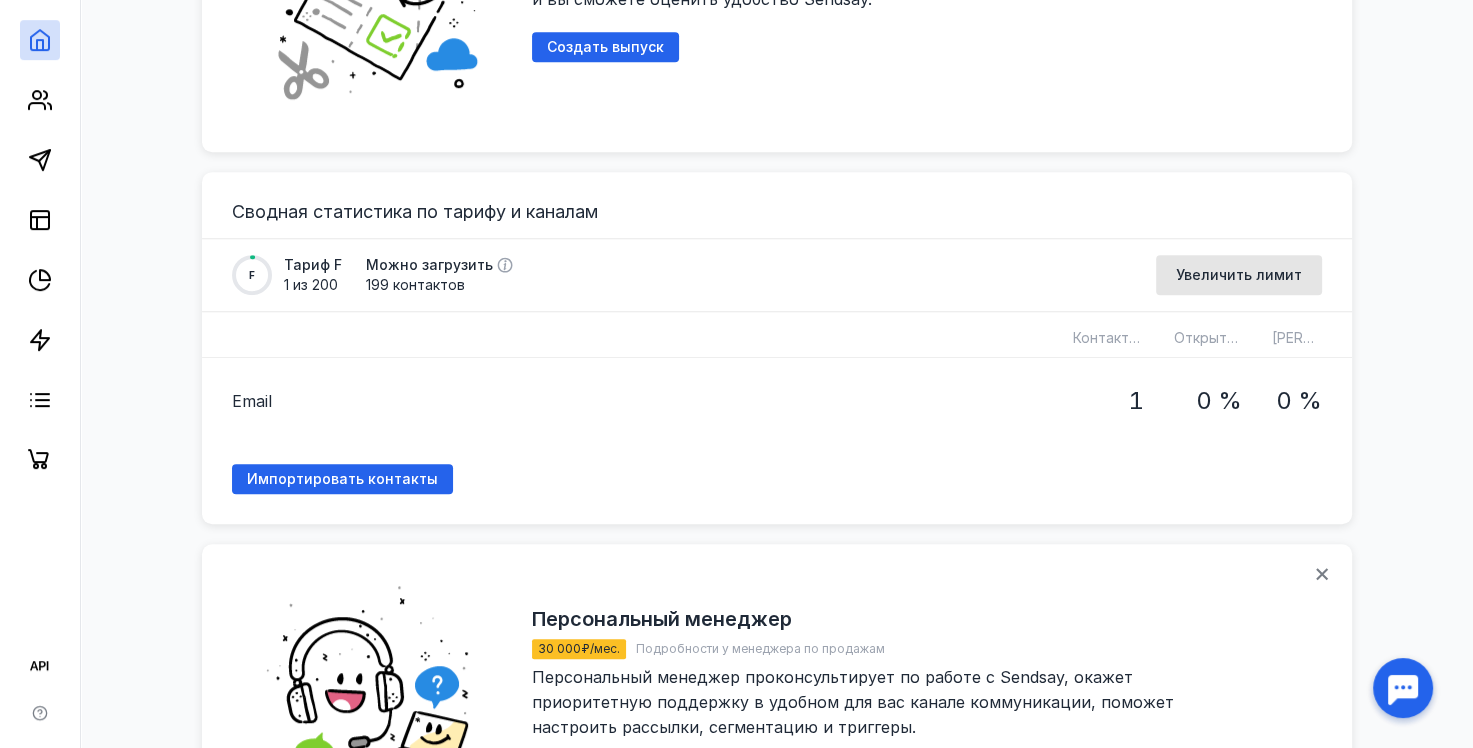 scroll, scrollTop: 0, scrollLeft: 0, axis: both 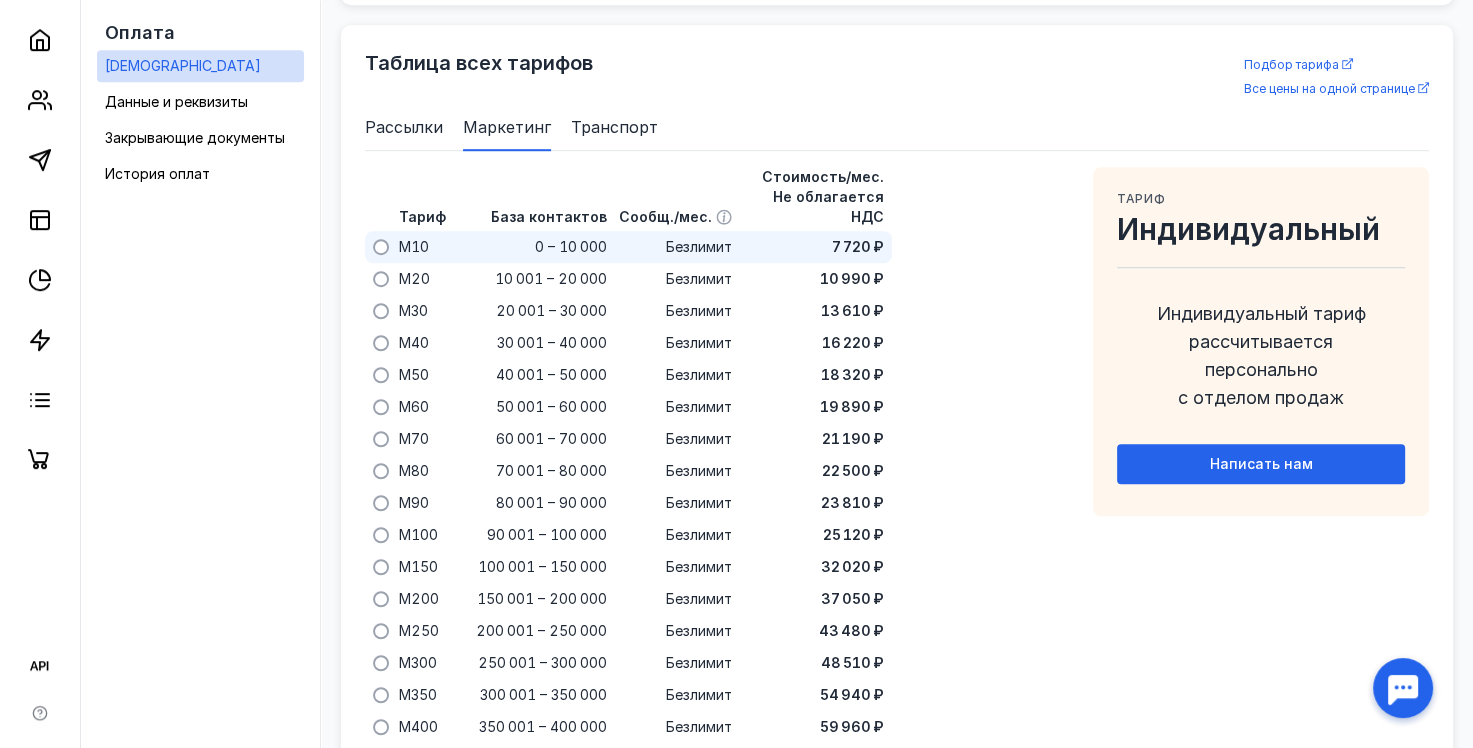 click on "Безлимит" at bounding box center (699, 247) 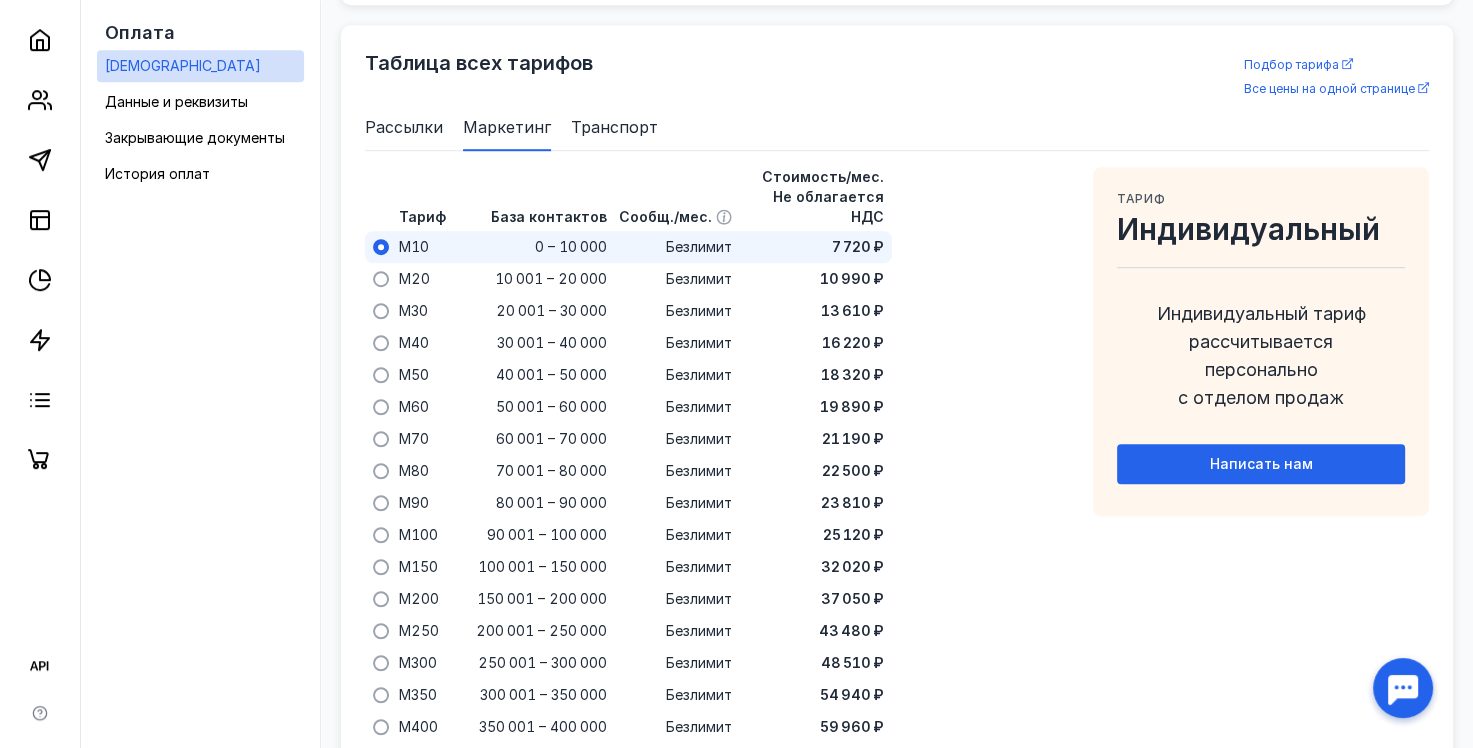 click on "Безлимит" at bounding box center [699, 247] 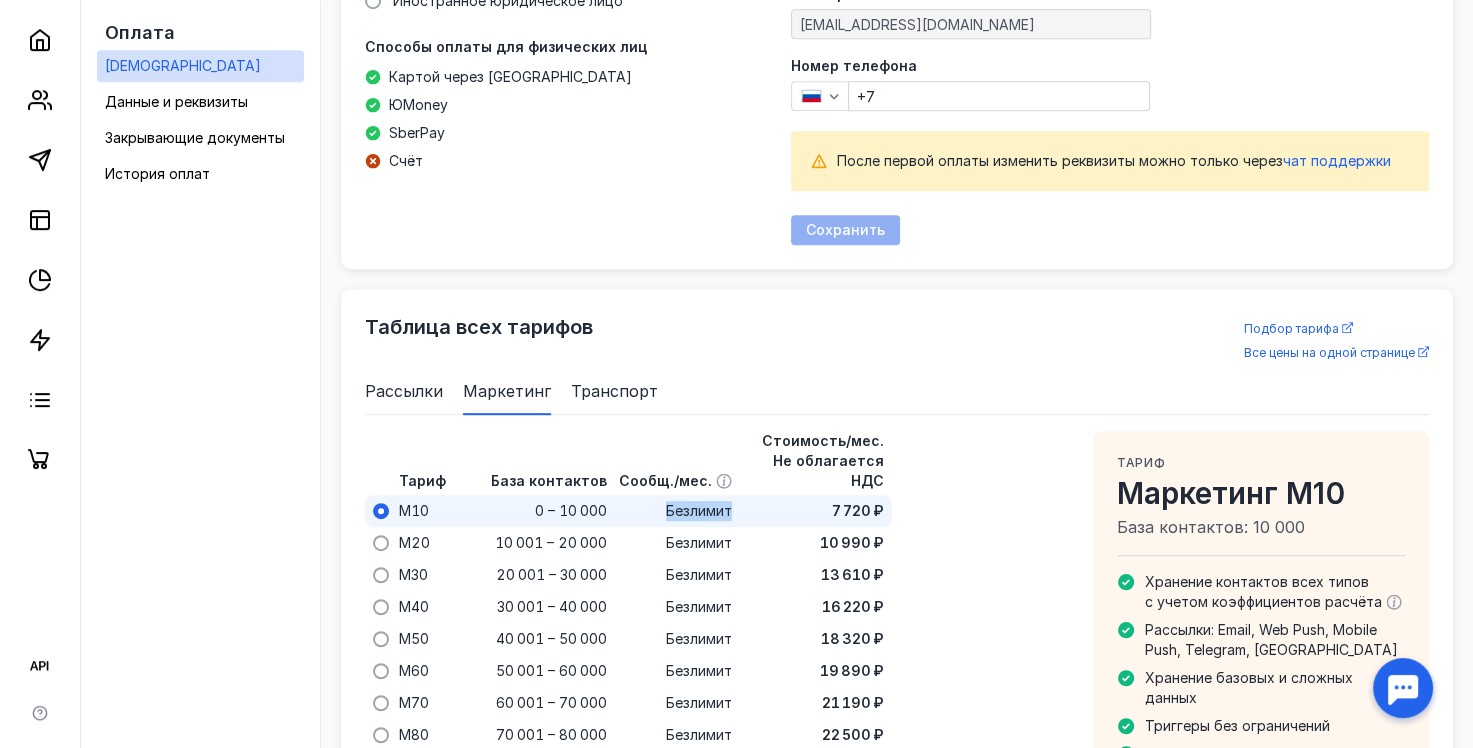 scroll, scrollTop: 1008, scrollLeft: 0, axis: vertical 